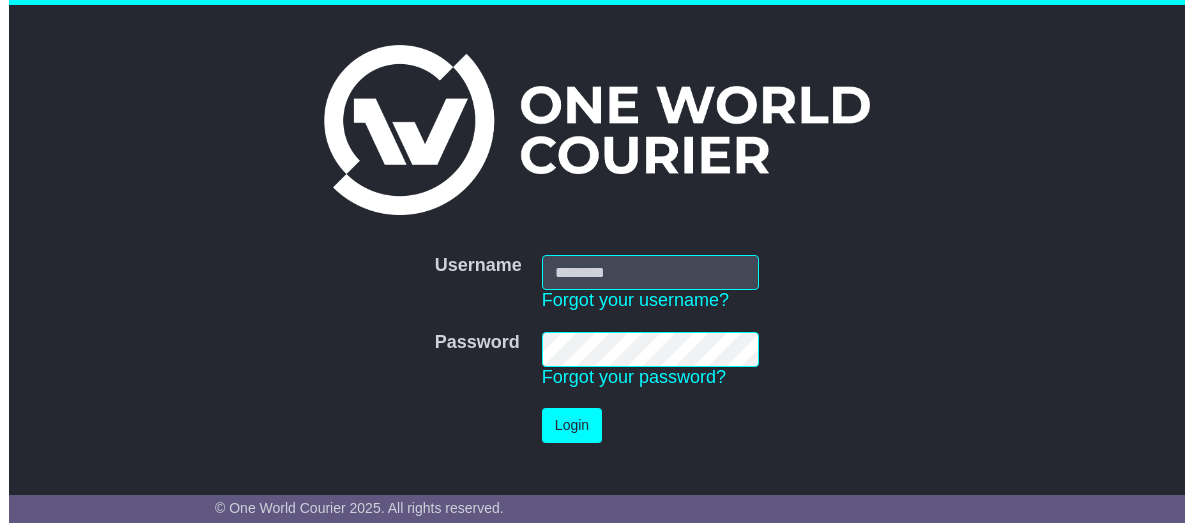 scroll, scrollTop: 0, scrollLeft: 0, axis: both 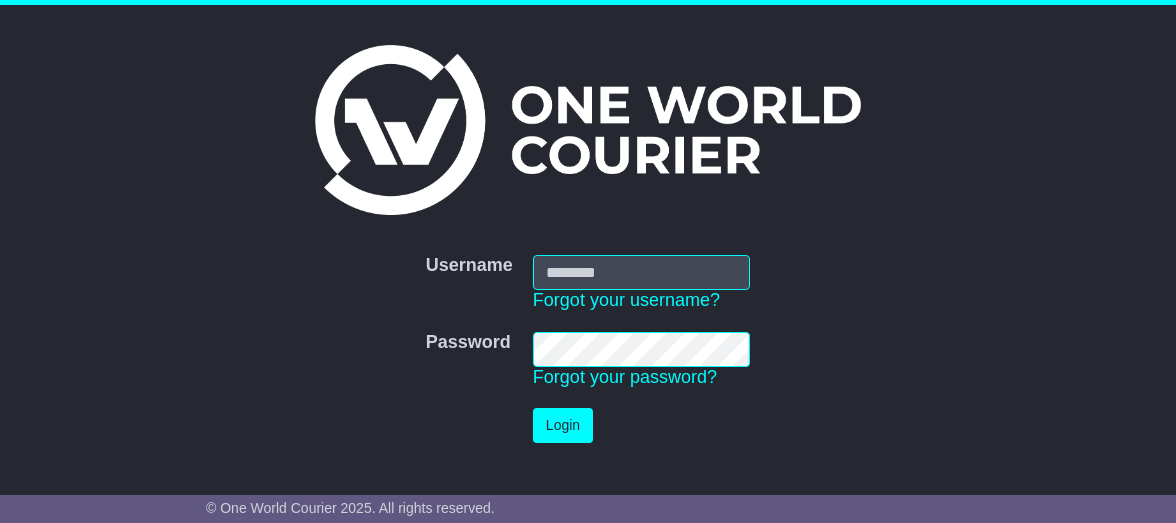 click on "Username" at bounding box center (641, 272) 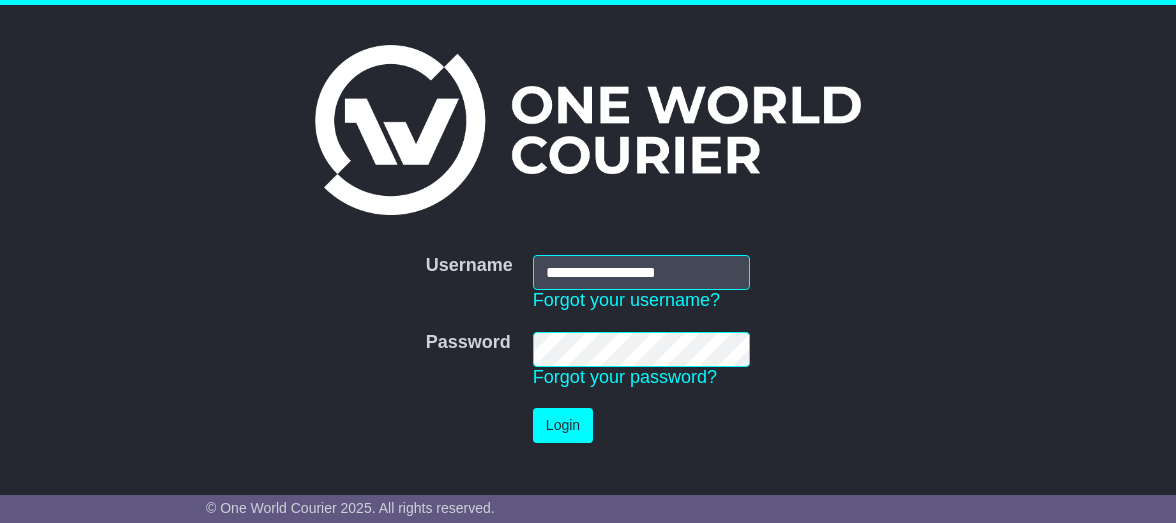 type on "**********" 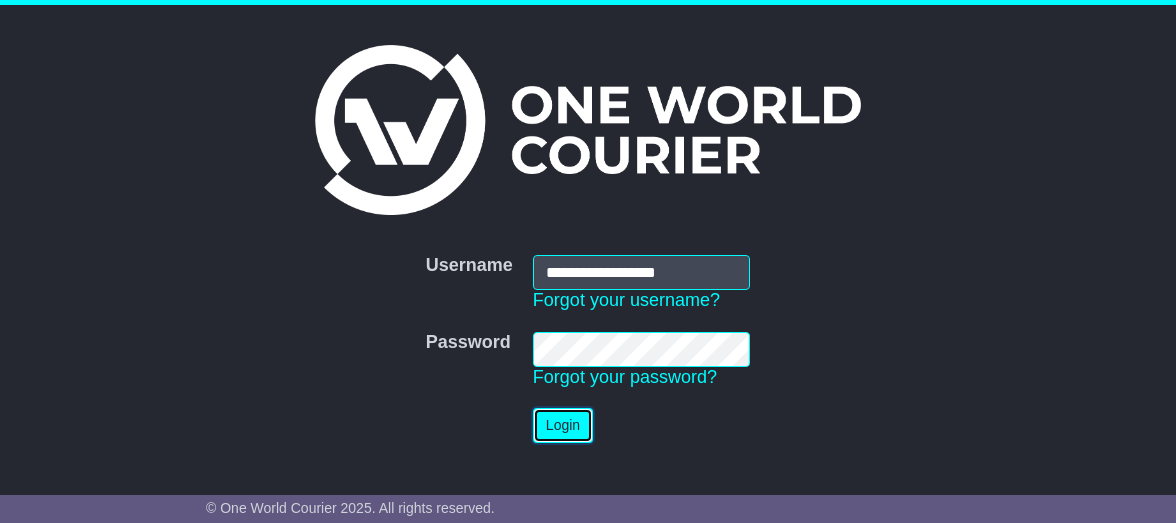 click on "Login" at bounding box center (563, 425) 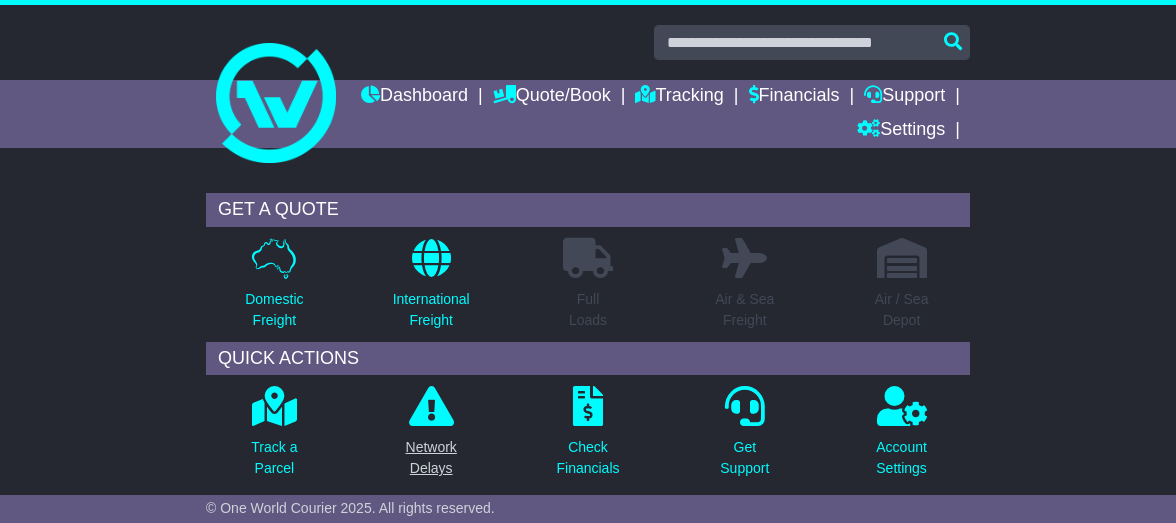 scroll, scrollTop: 0, scrollLeft: 0, axis: both 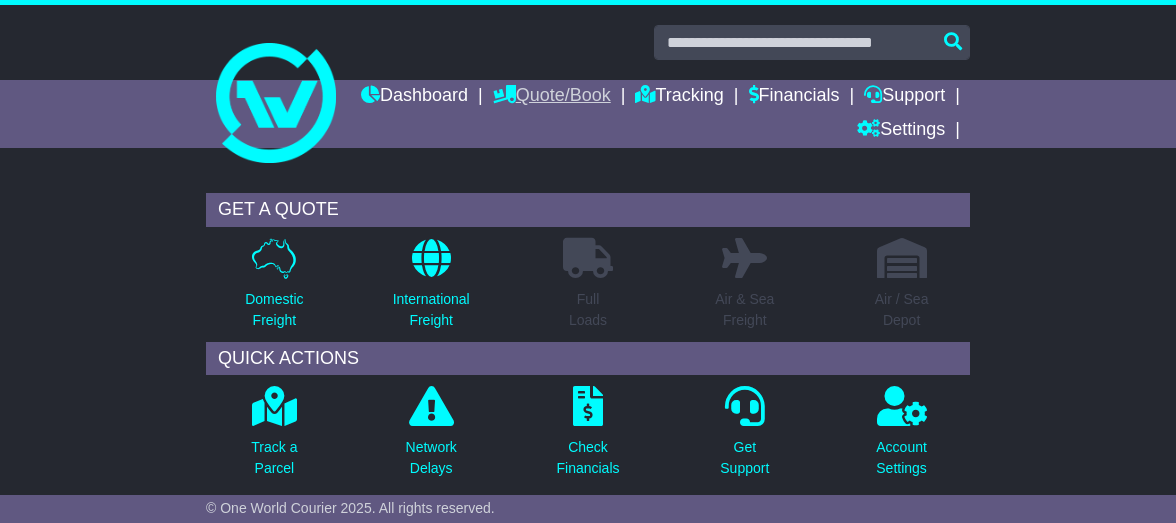 click on "Quote/Book" at bounding box center [552, 97] 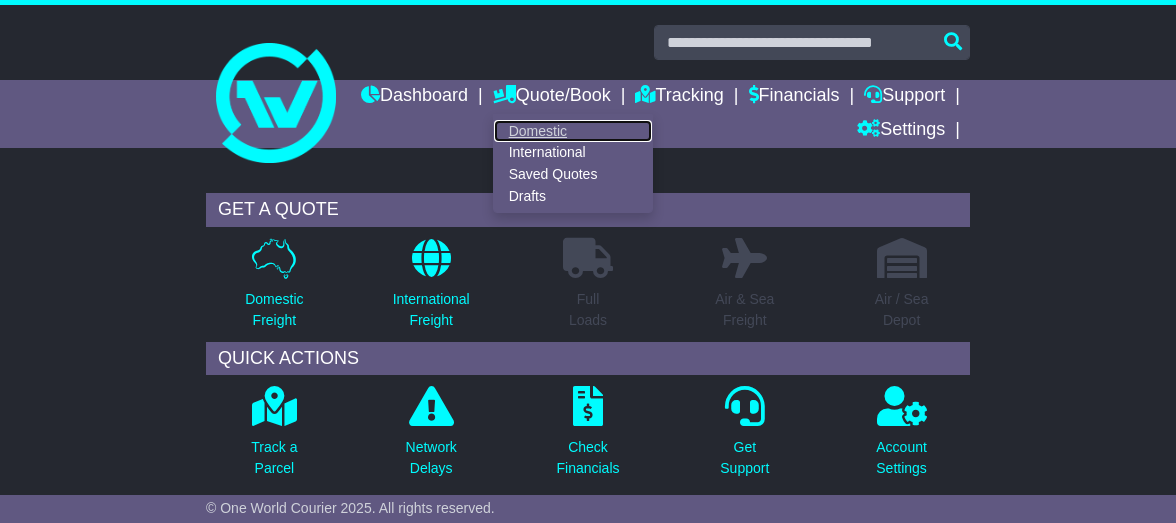 click on "Domestic" at bounding box center [573, 131] 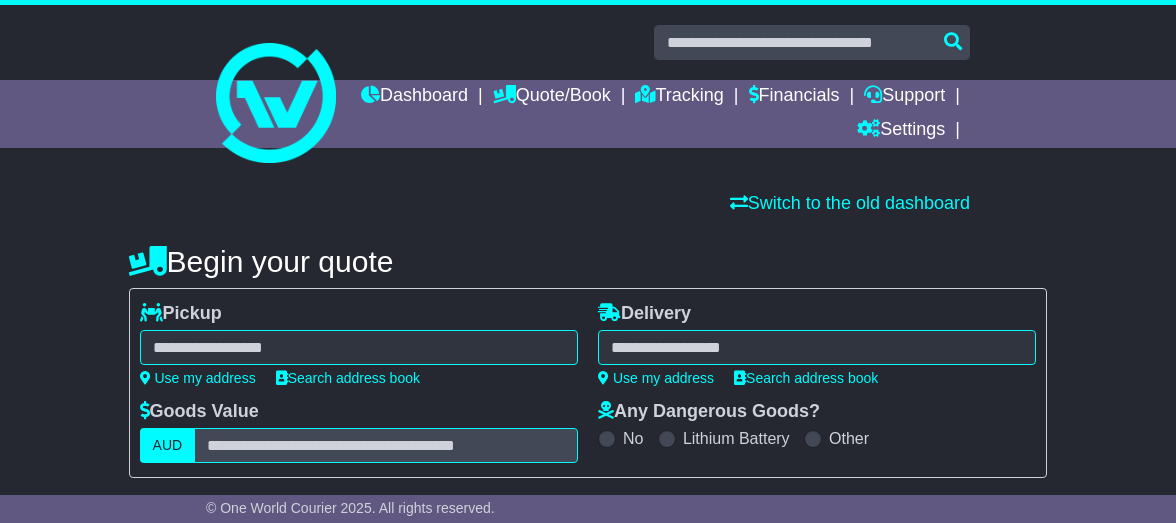 scroll, scrollTop: 0, scrollLeft: 0, axis: both 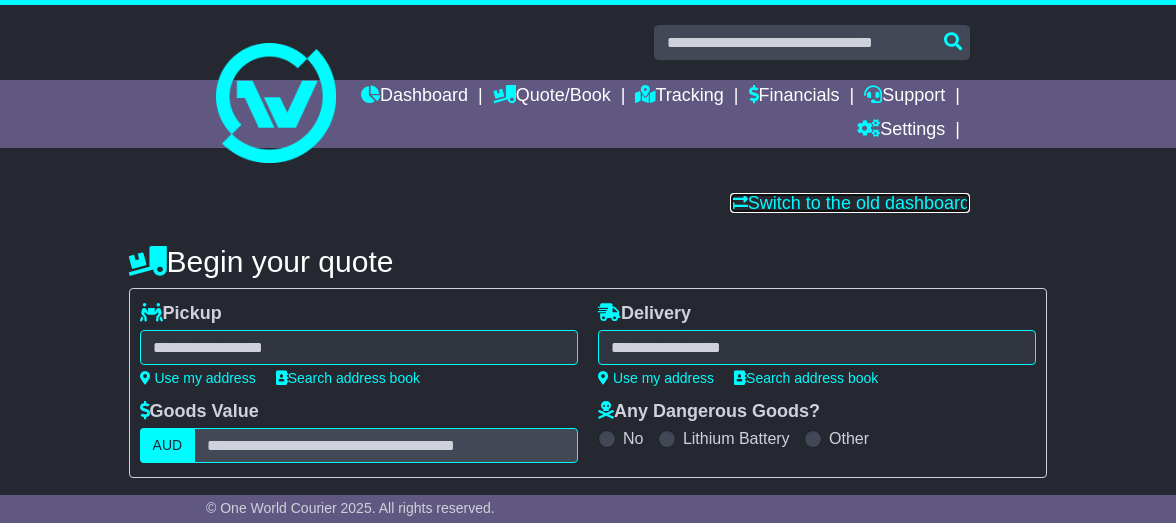 click on "Switch to the old dashboard" at bounding box center (850, 203) 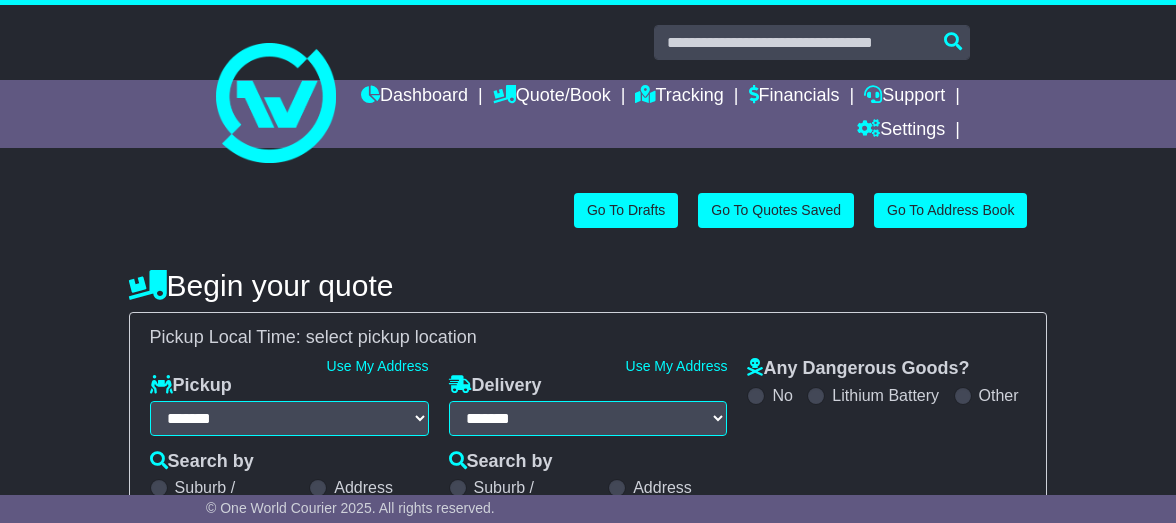 select on "**" 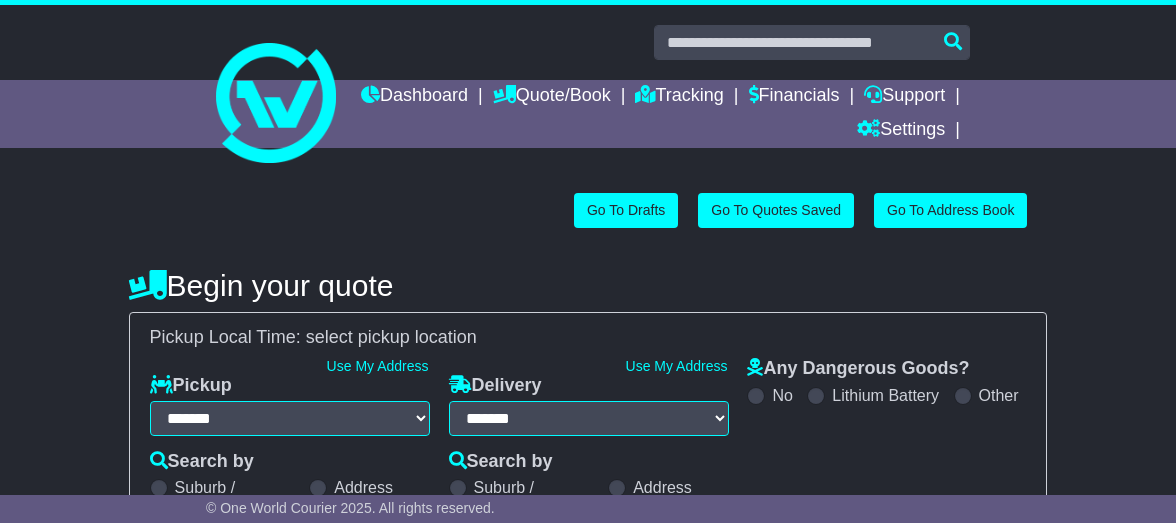 scroll, scrollTop: 0, scrollLeft: 0, axis: both 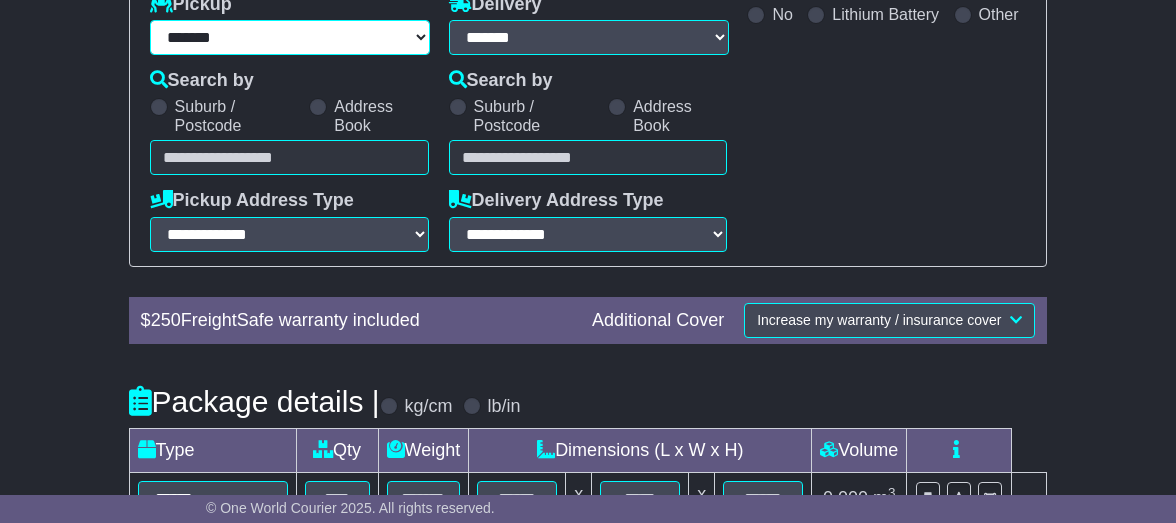 click on "**********" at bounding box center [290, 37] 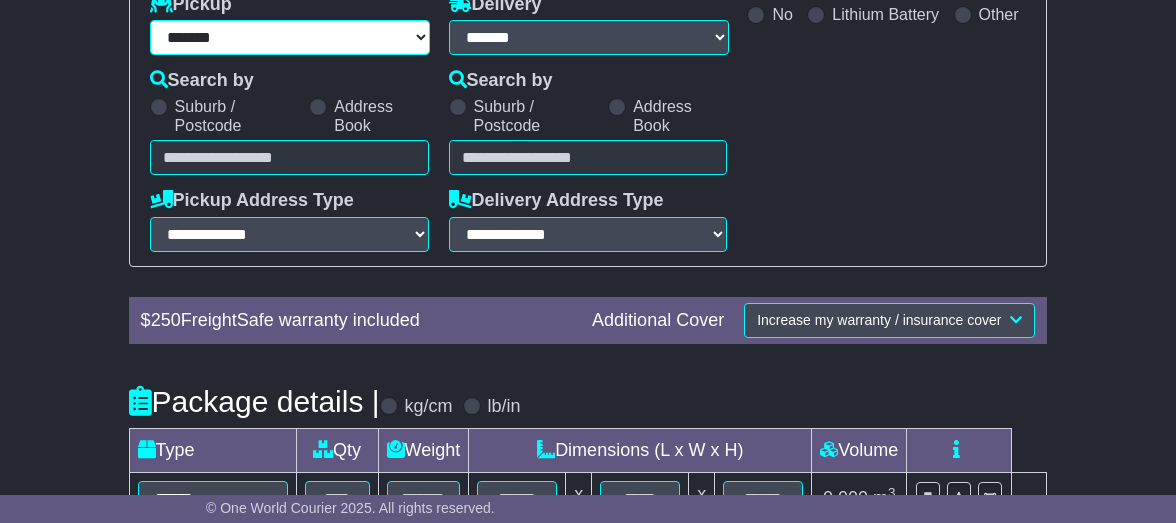 click on "**********" at bounding box center (290, 37) 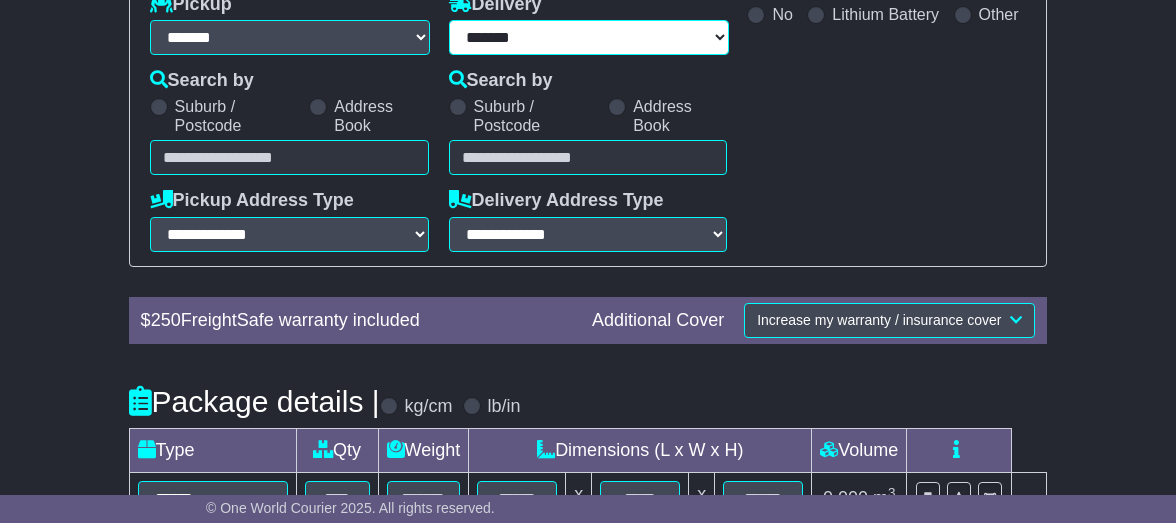 click on "**********" at bounding box center (589, 37) 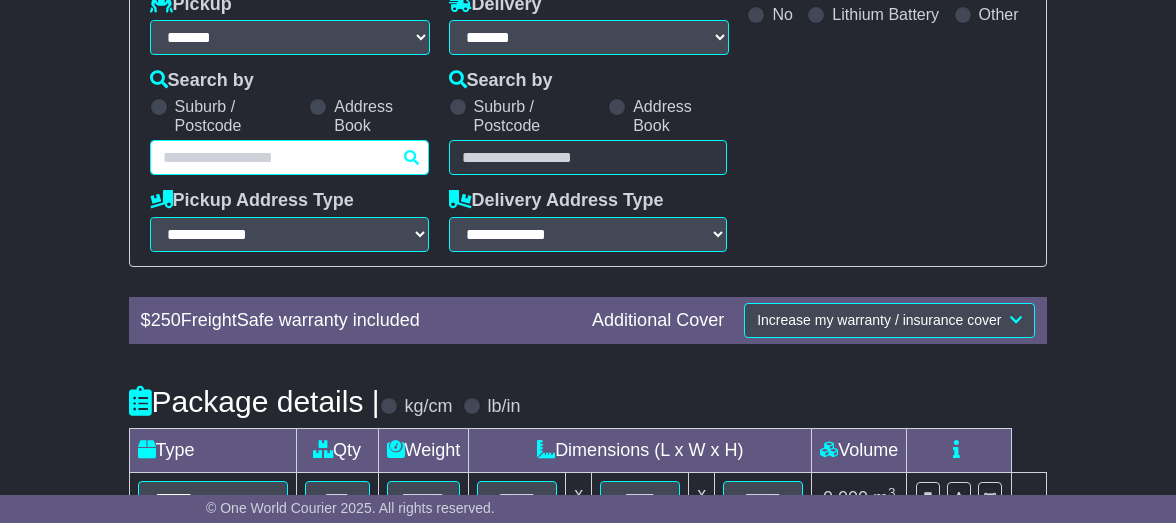drag, startPoint x: 528, startPoint y: 35, endPoint x: 297, endPoint y: 163, distance: 264.09277 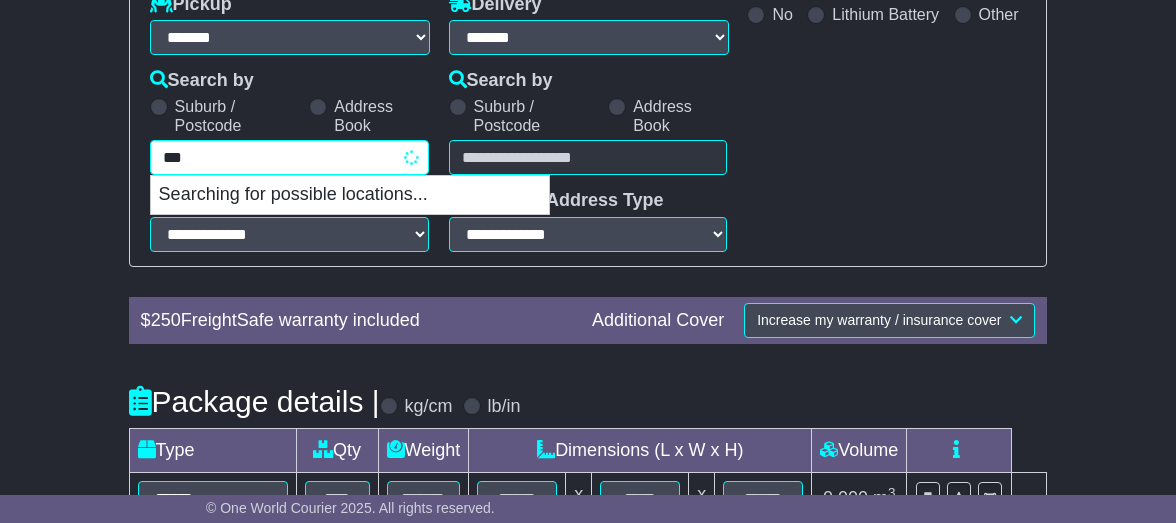 type on "****" 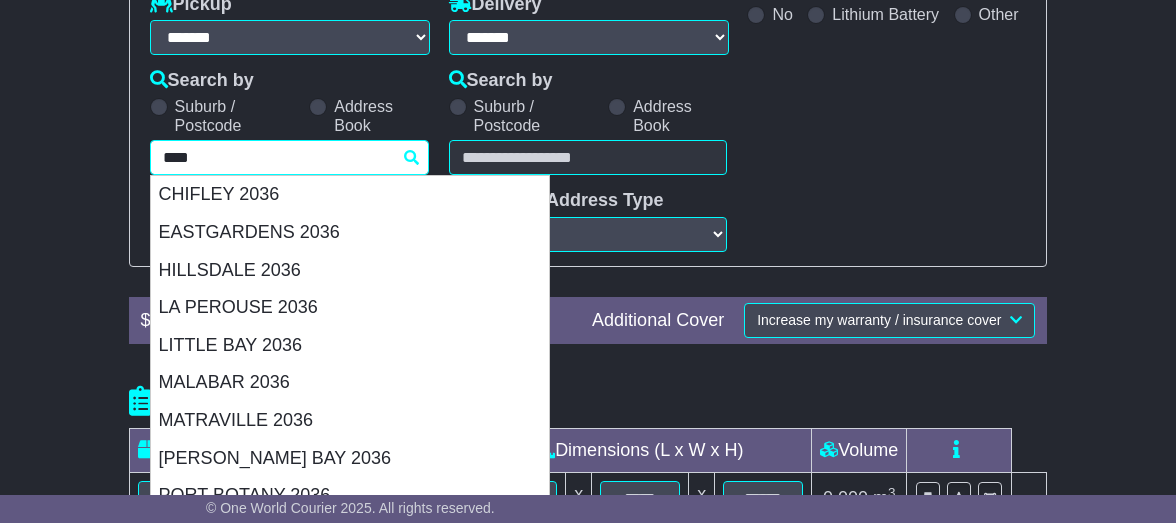 drag, startPoint x: 190, startPoint y: 424, endPoint x: 212, endPoint y: 407, distance: 27.802877 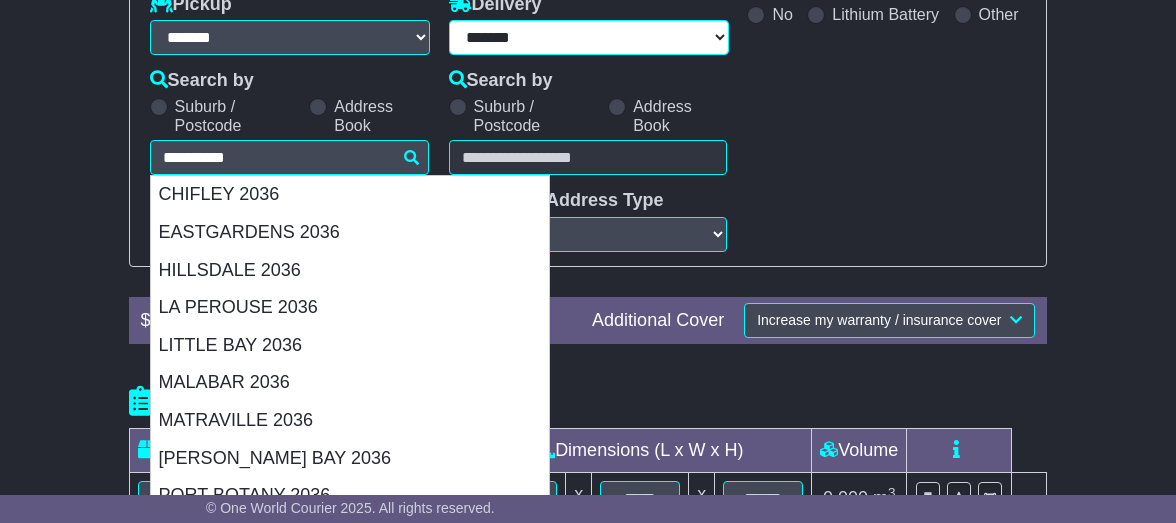 type on "**********" 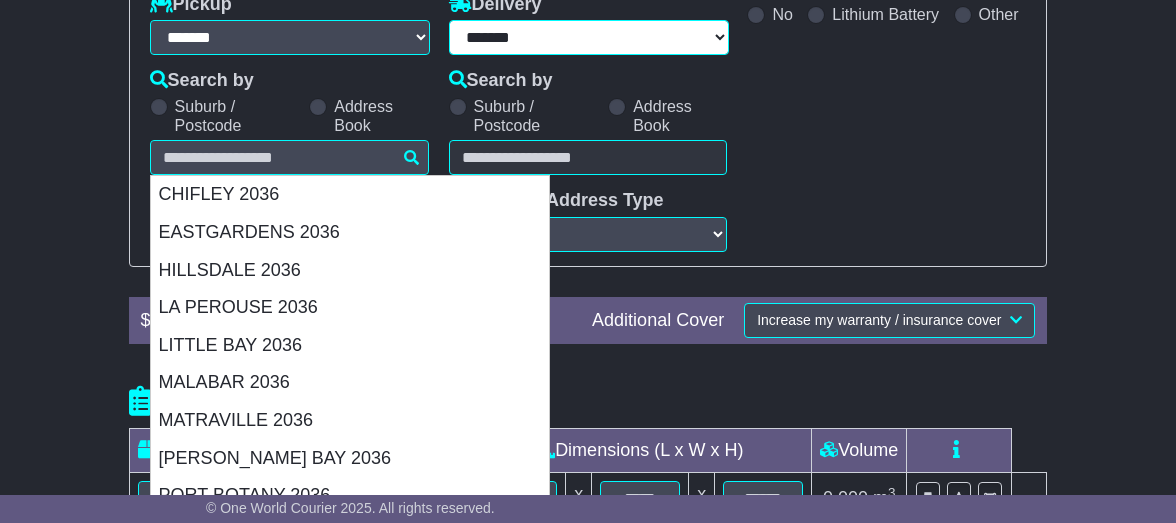 type on "**********" 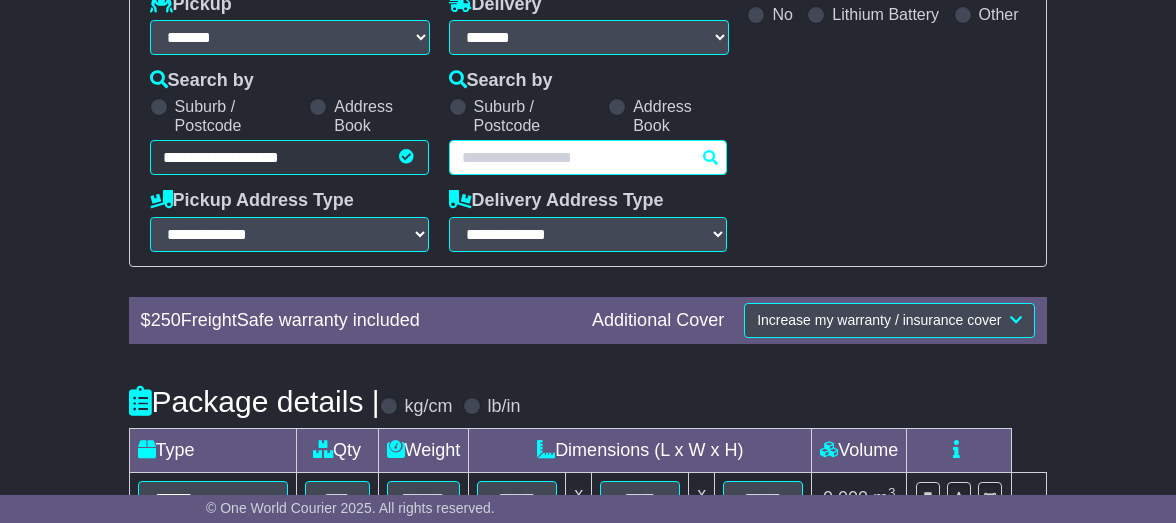 click at bounding box center (588, 157) 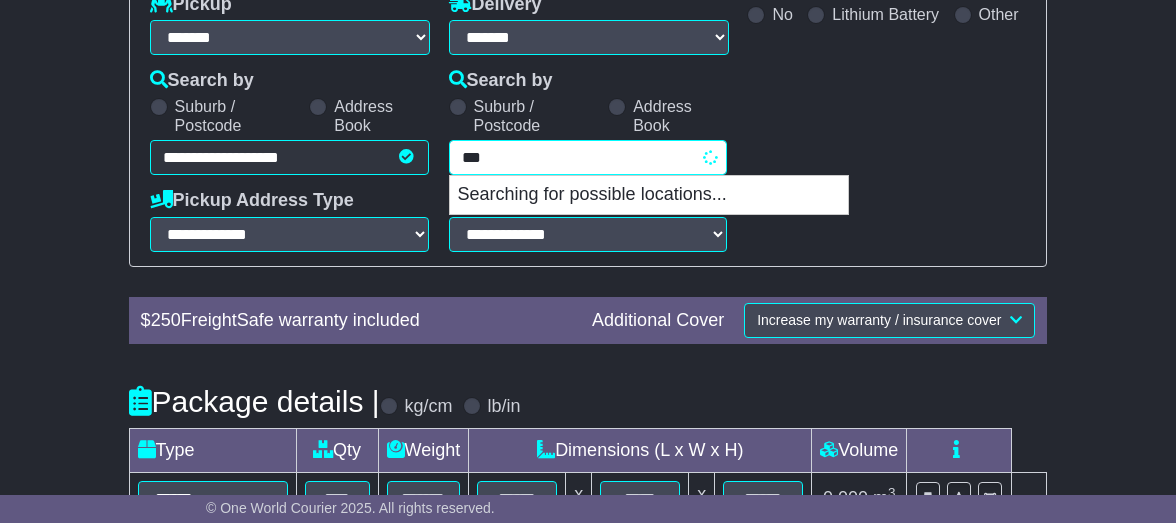 type on "****" 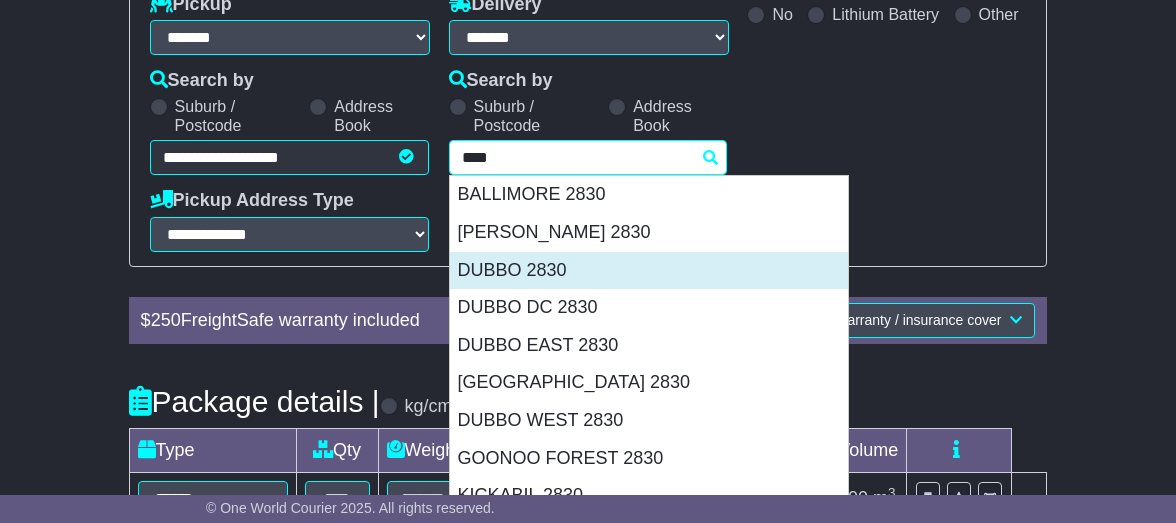 click on "DUBBO 2830" at bounding box center (649, 271) 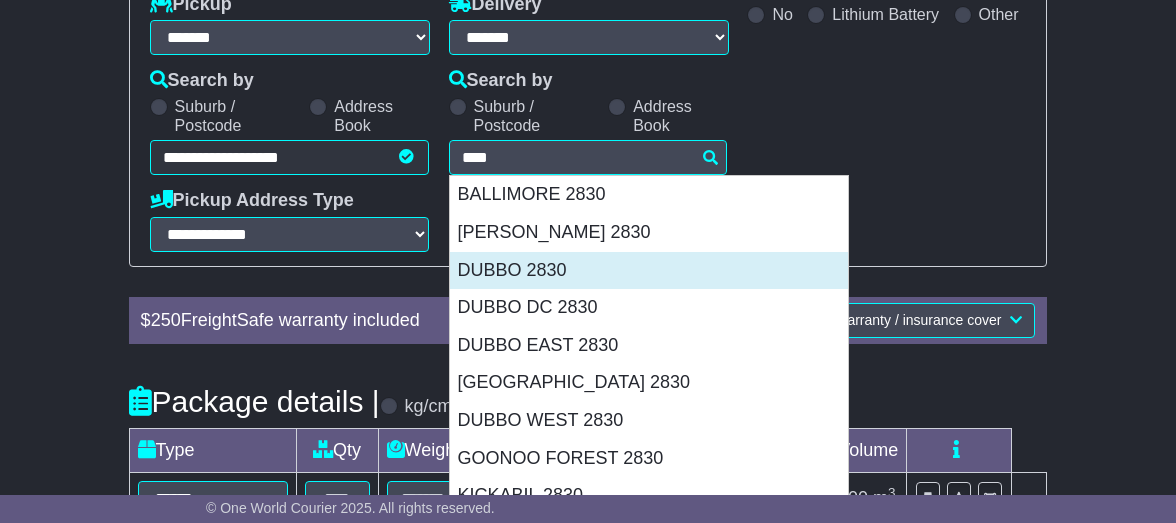 type on "**********" 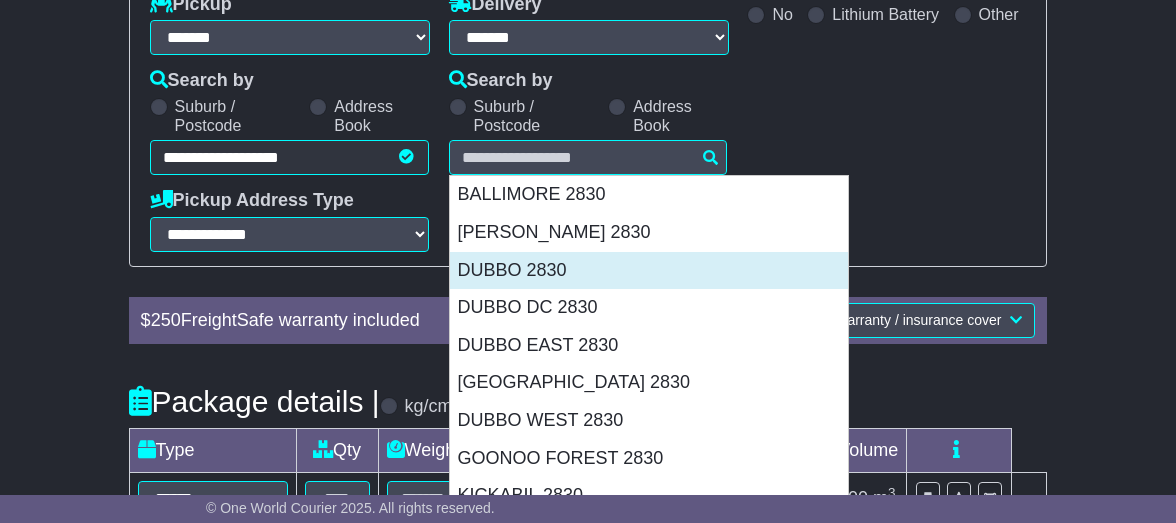 type on "**********" 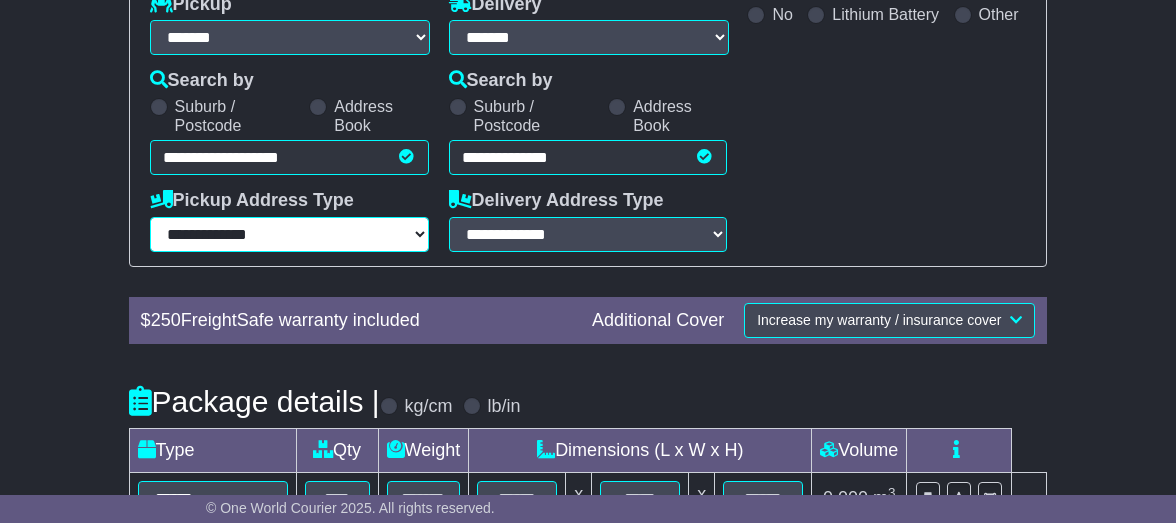 click on "**********" at bounding box center (289, 234) 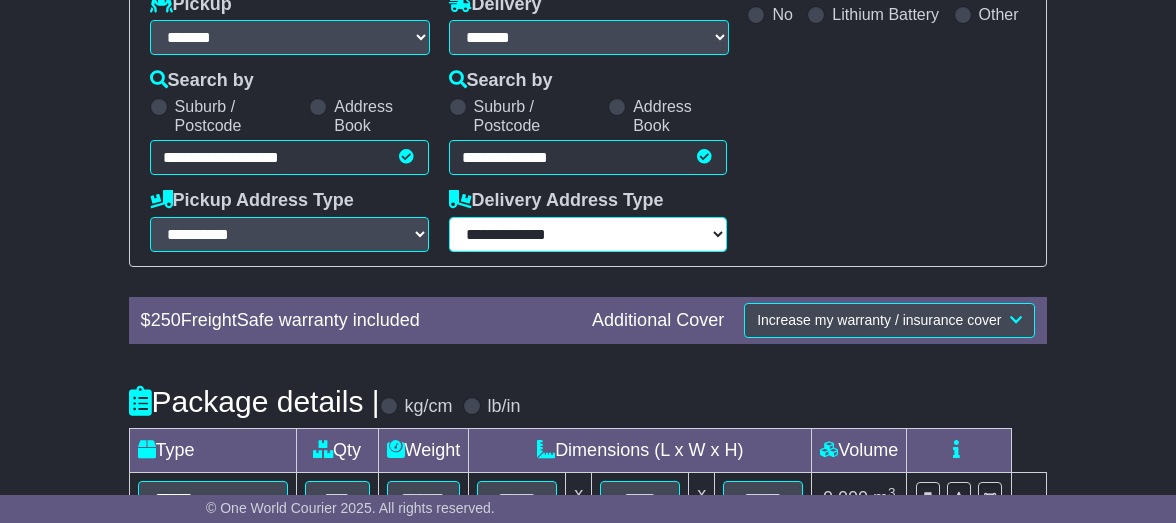 click on "**********" at bounding box center [588, 234] 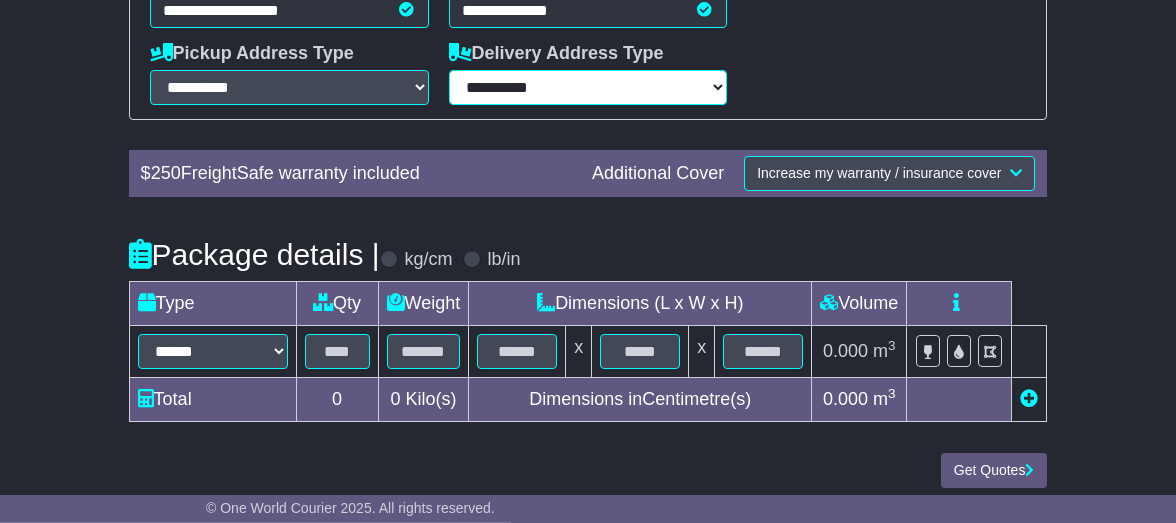 drag, startPoint x: 1181, startPoint y: 520, endPoint x: 1113, endPoint y: 522, distance: 68.0294 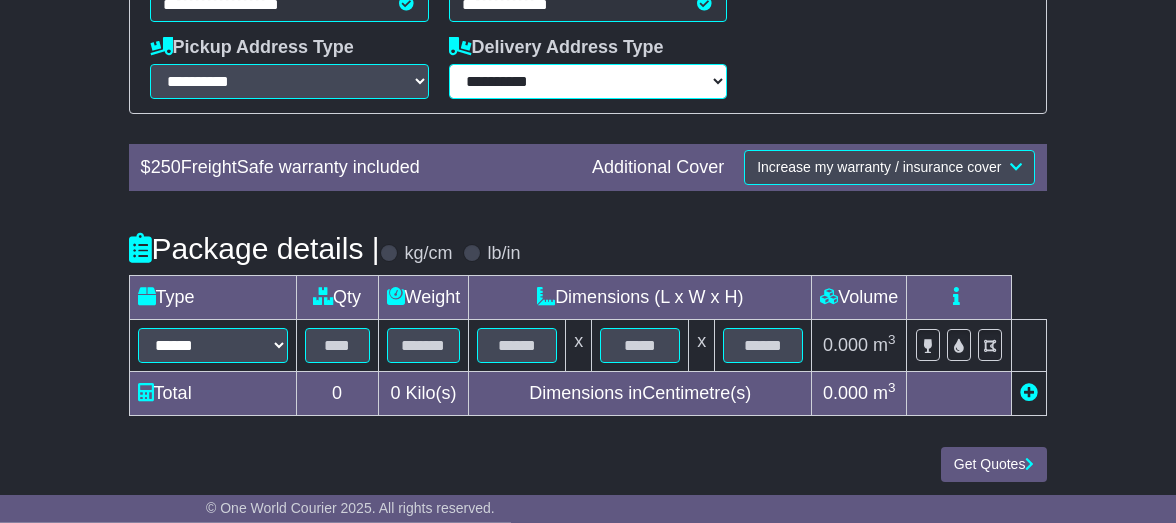 scroll, scrollTop: 538, scrollLeft: 0, axis: vertical 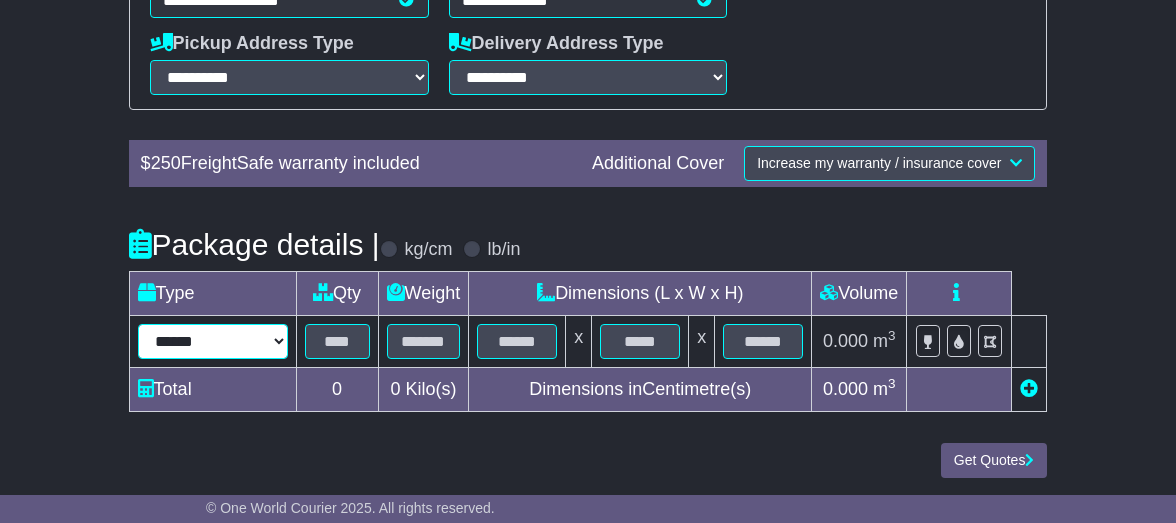 click on "****** ****** *** ******** ***** **** **** ****** *** ******* ******* *********" at bounding box center [213, 341] 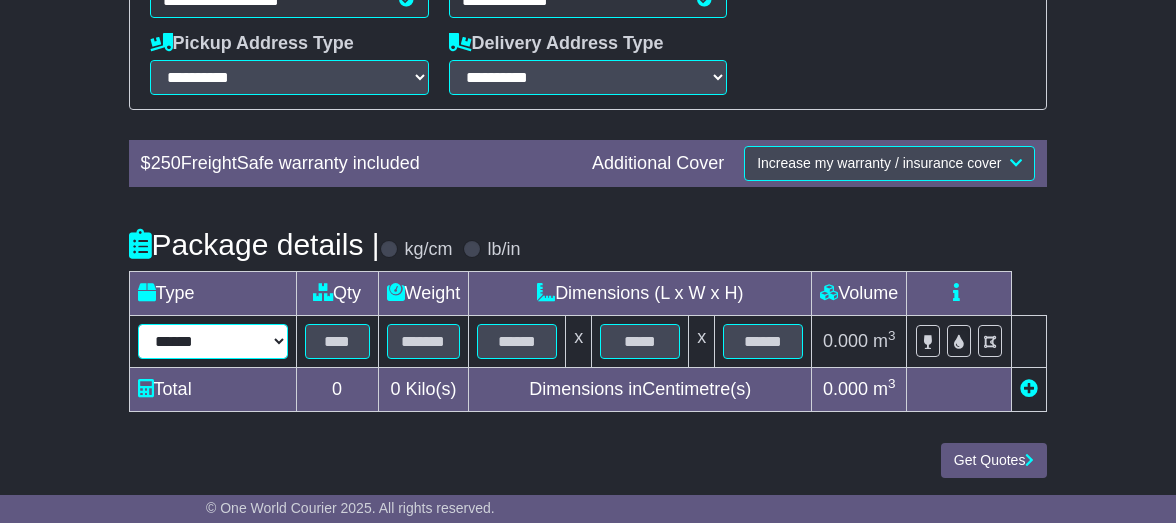 select on "***" 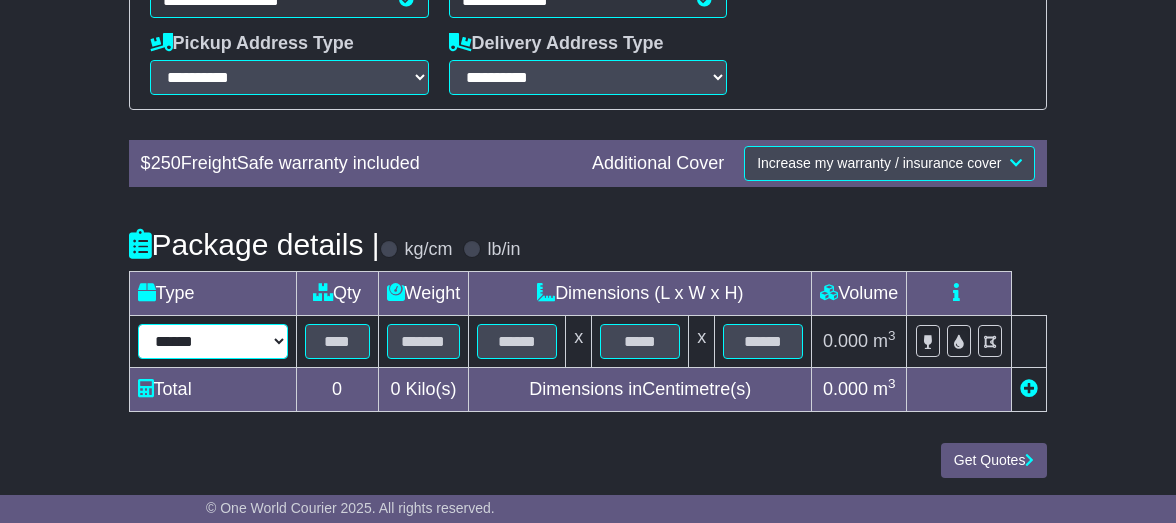 click on "******" at bounding box center [0, 0] 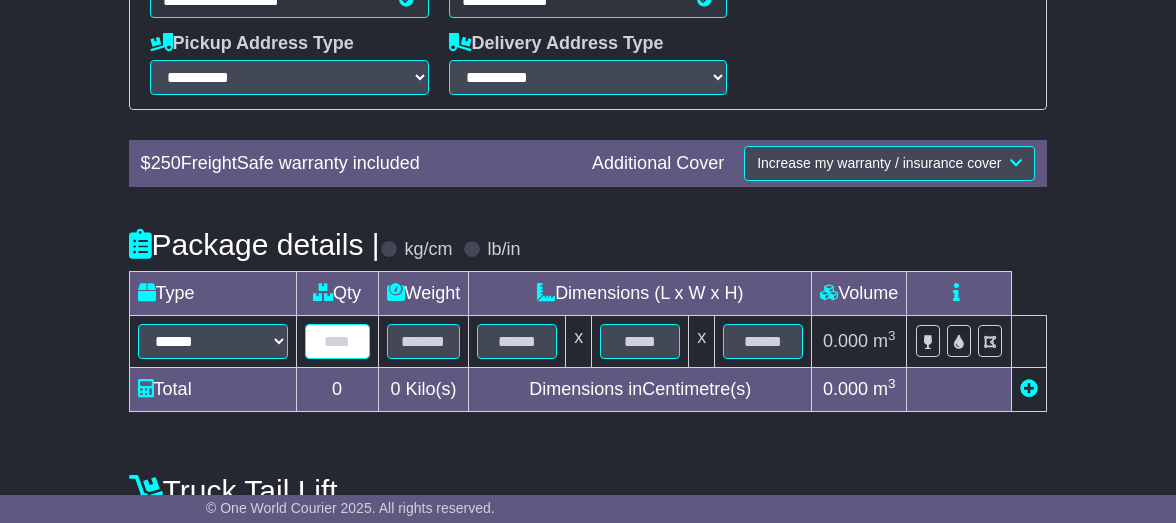 drag, startPoint x: 328, startPoint y: 349, endPoint x: 833, endPoint y: 459, distance: 516.8414 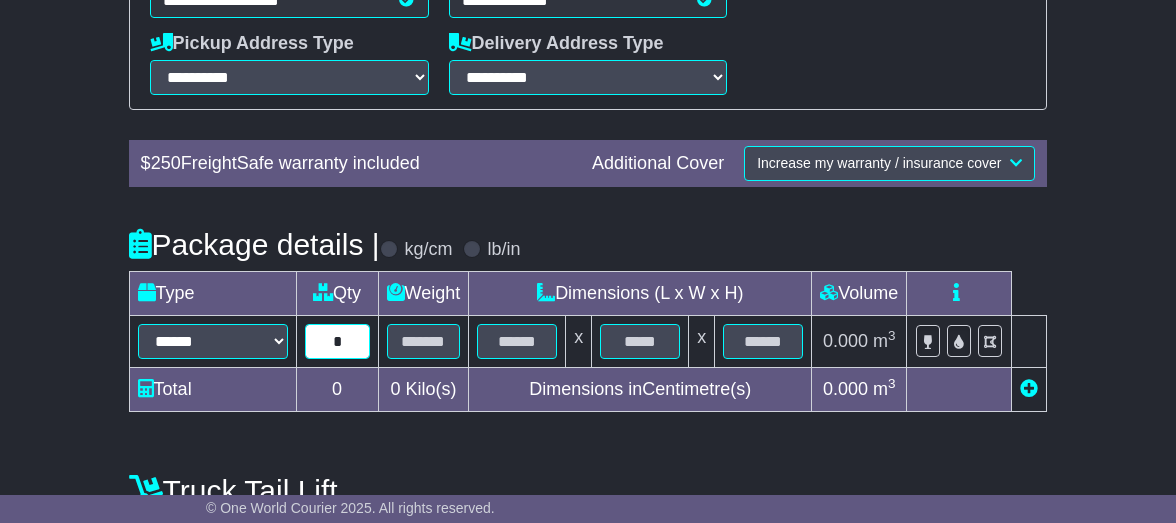 type on "*" 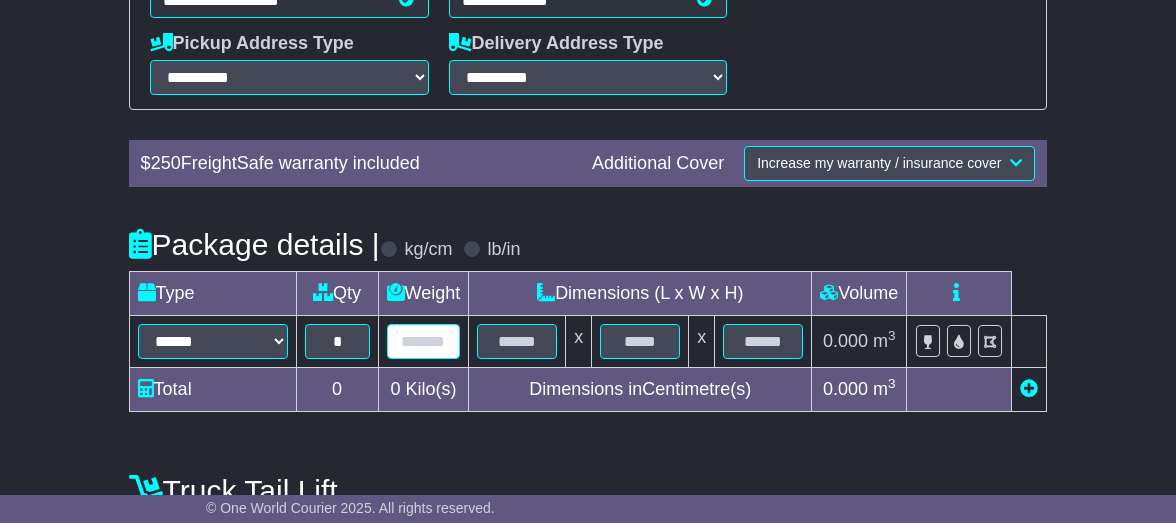click at bounding box center (424, 341) 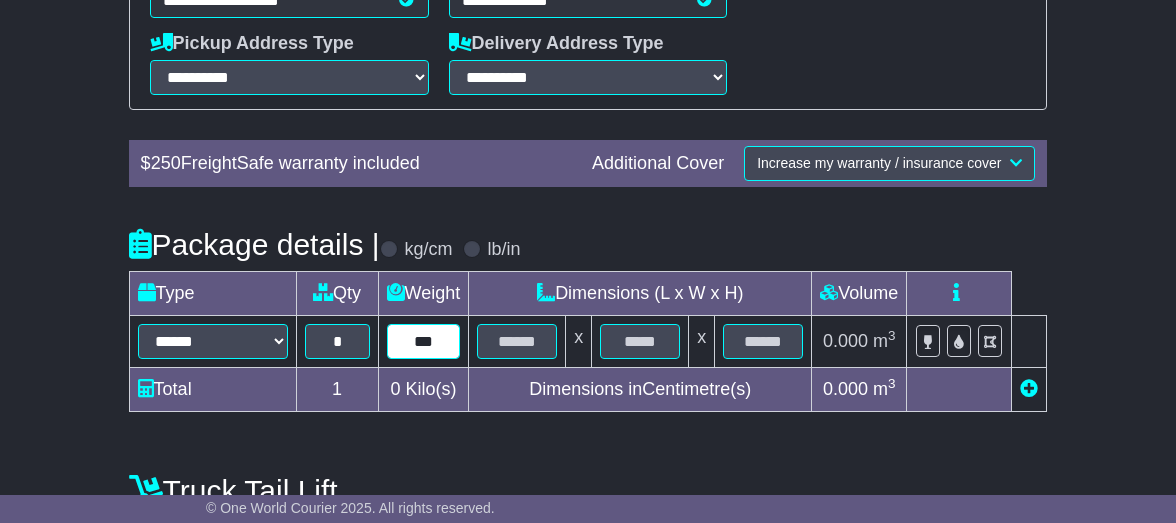 type on "***" 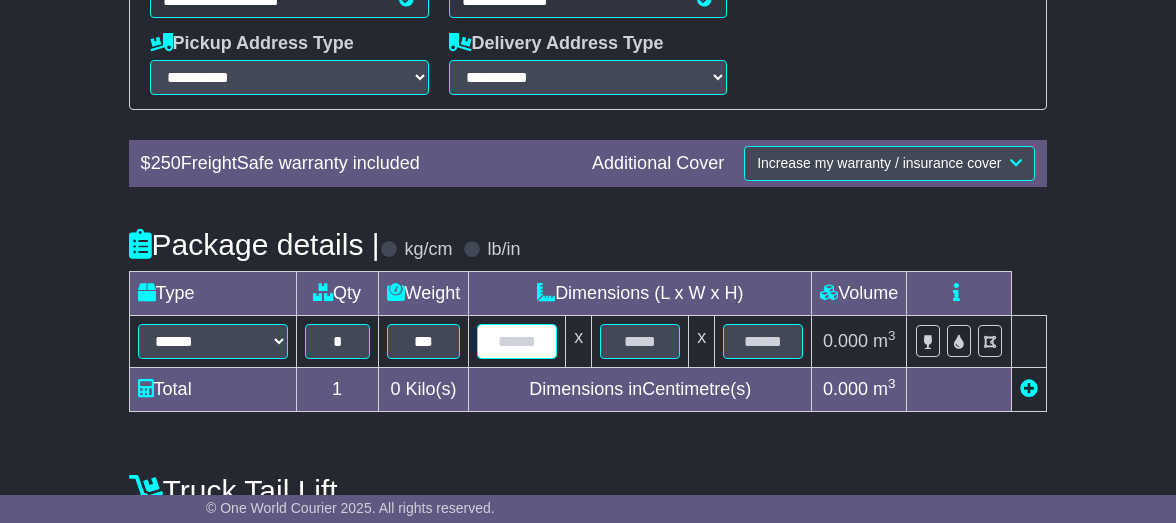 click at bounding box center [517, 341] 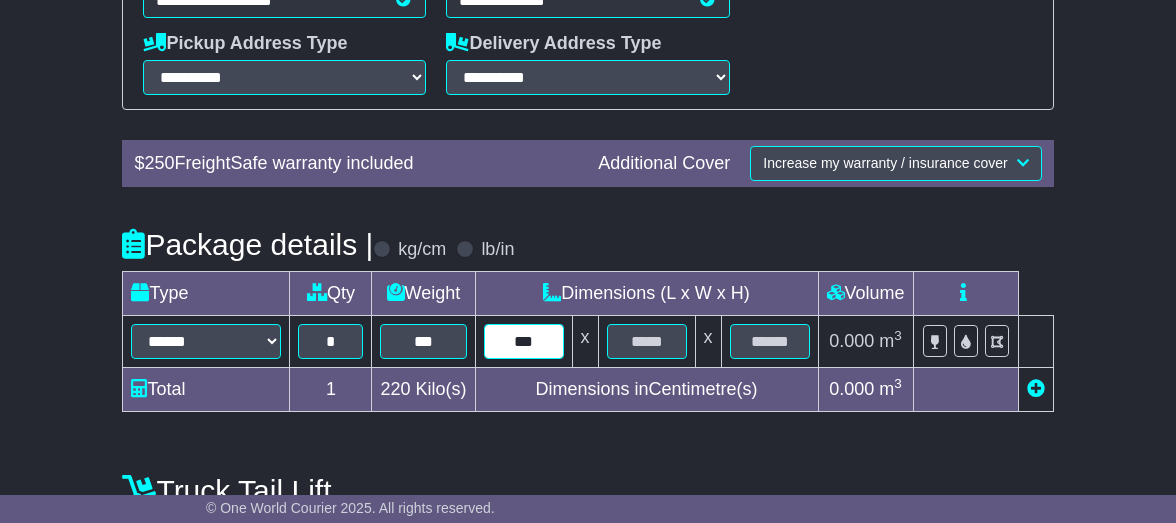 type on "***" 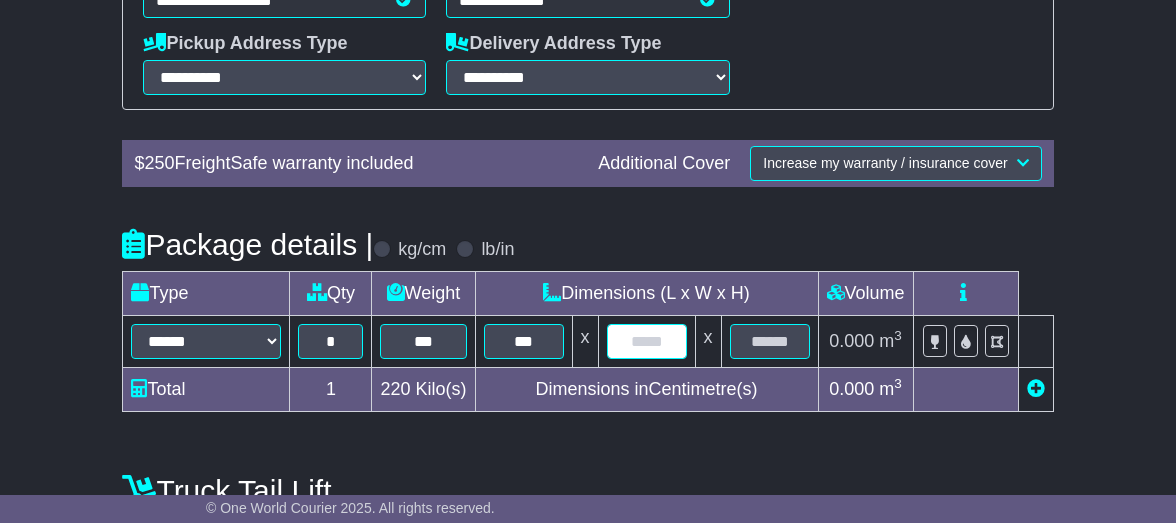 click at bounding box center (647, 341) 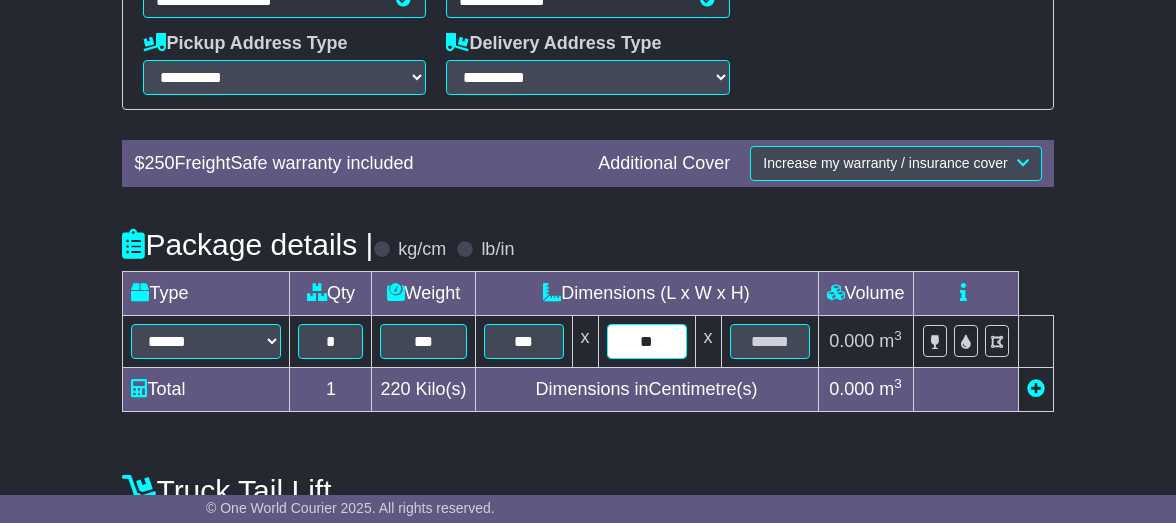type on "**" 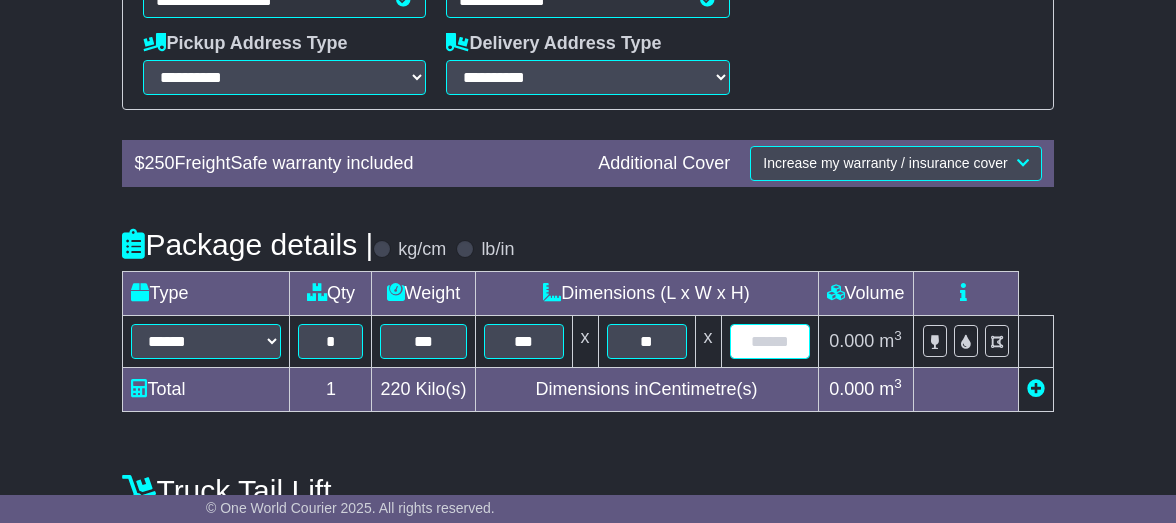 click at bounding box center (770, 341) 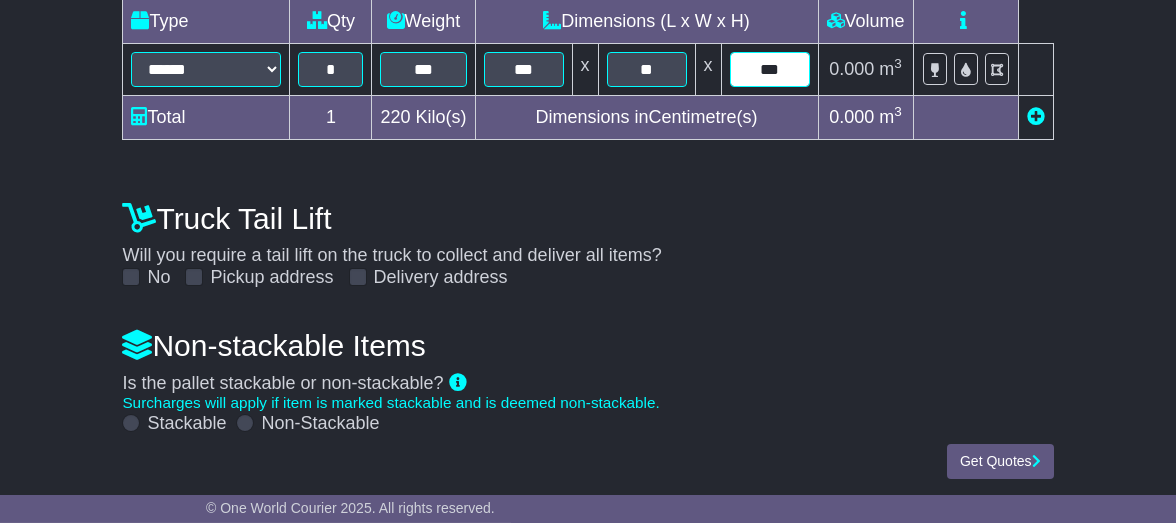 scroll, scrollTop: 812, scrollLeft: 0, axis: vertical 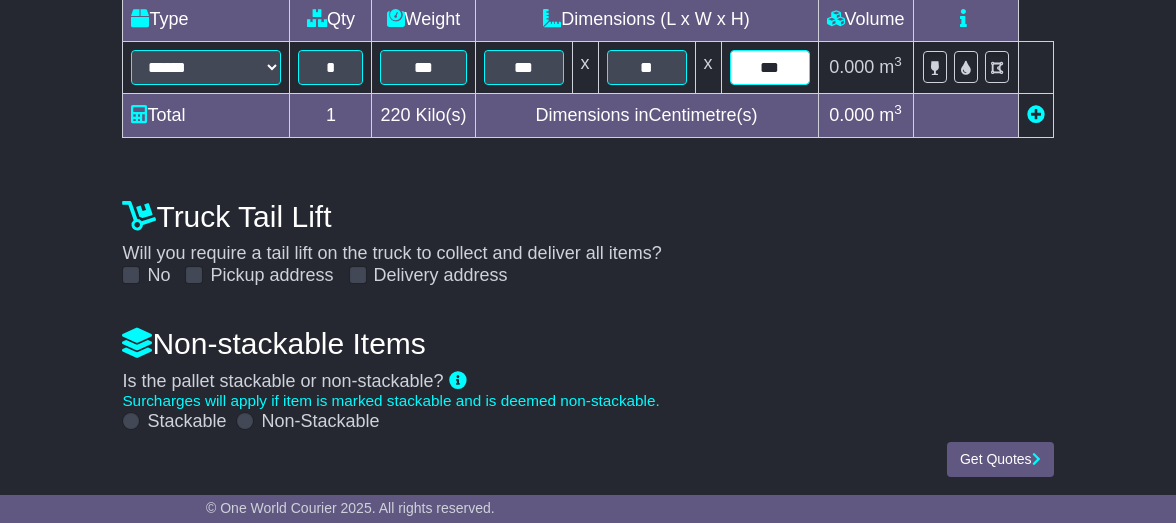 type on "***" 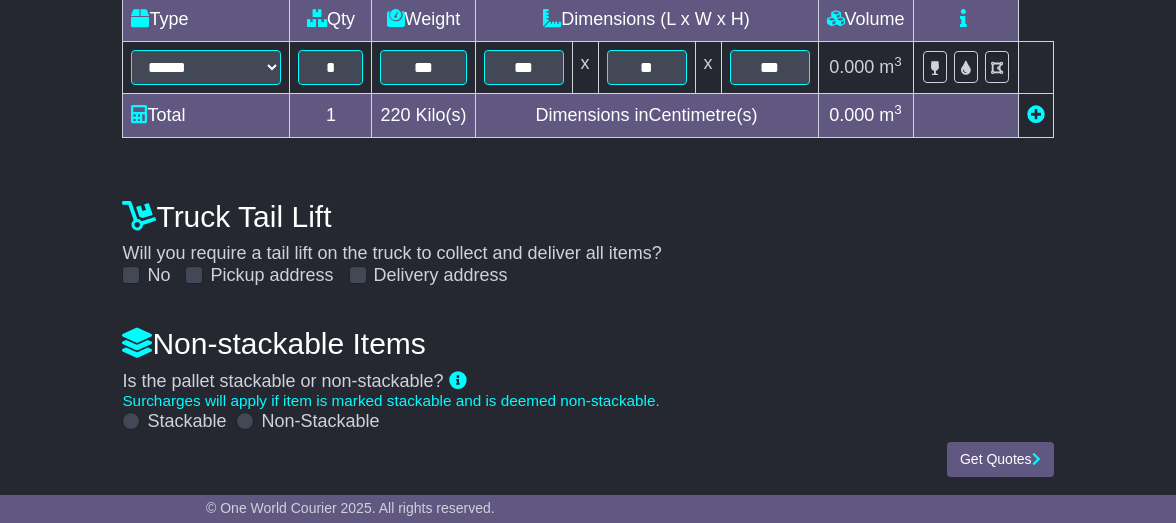 drag, startPoint x: 251, startPoint y: 419, endPoint x: 287, endPoint y: 419, distance: 36 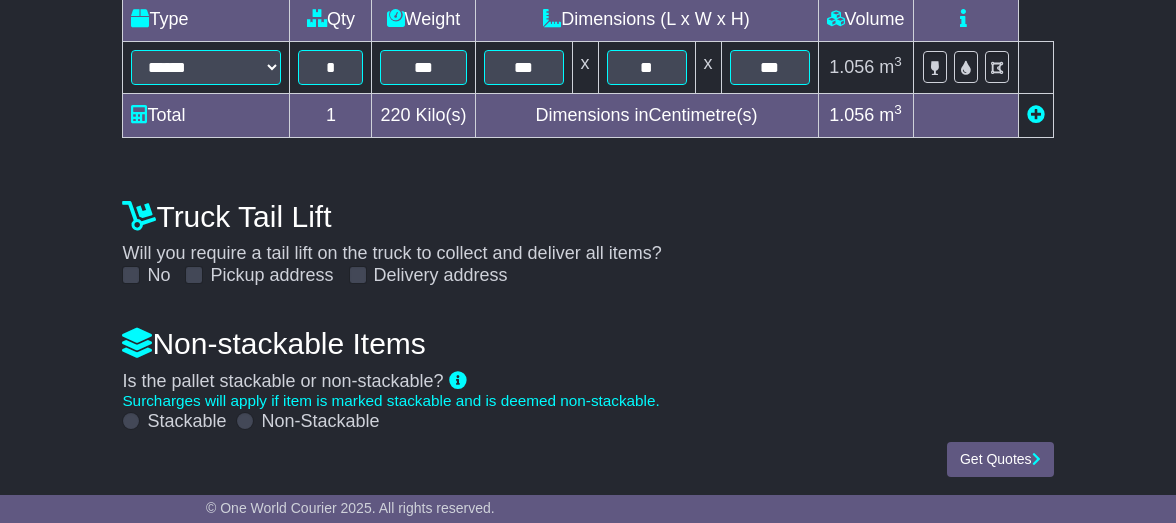 click on "Non-Stackable" at bounding box center (320, 422) 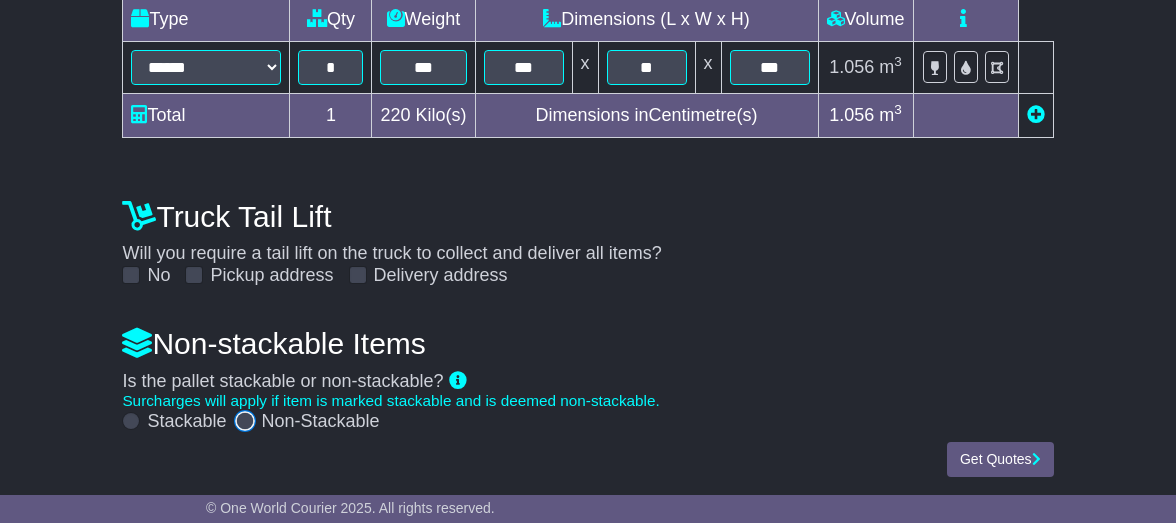 scroll, scrollTop: 794, scrollLeft: 0, axis: vertical 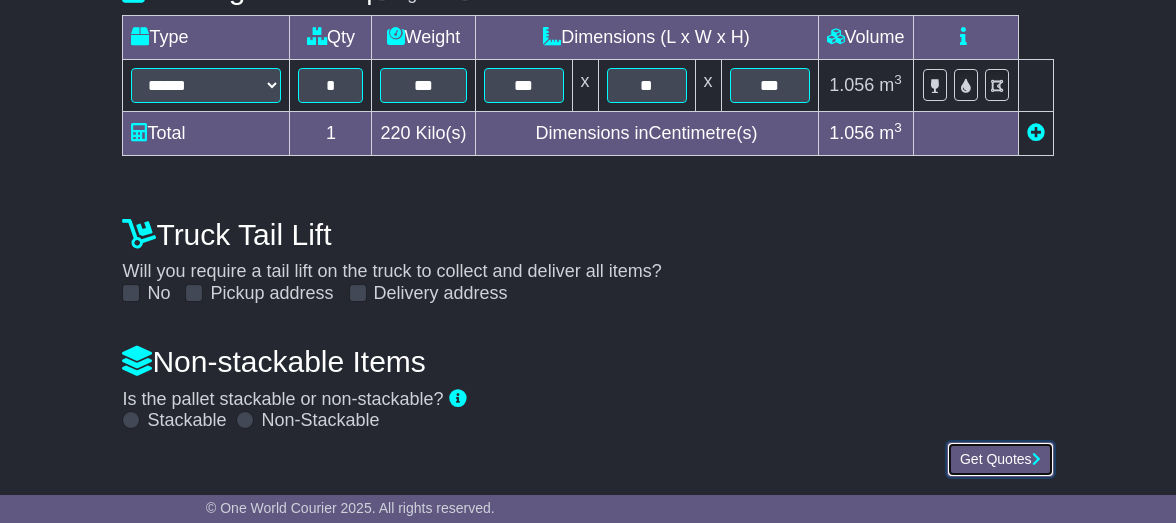 click on "Get Quotes" at bounding box center (1000, 459) 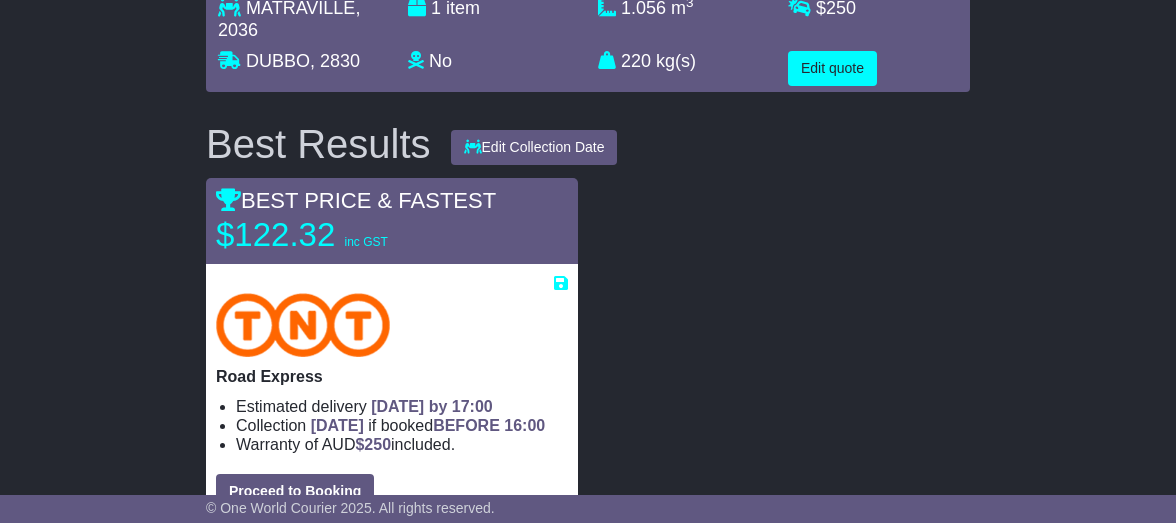 scroll, scrollTop: 294, scrollLeft: 0, axis: vertical 